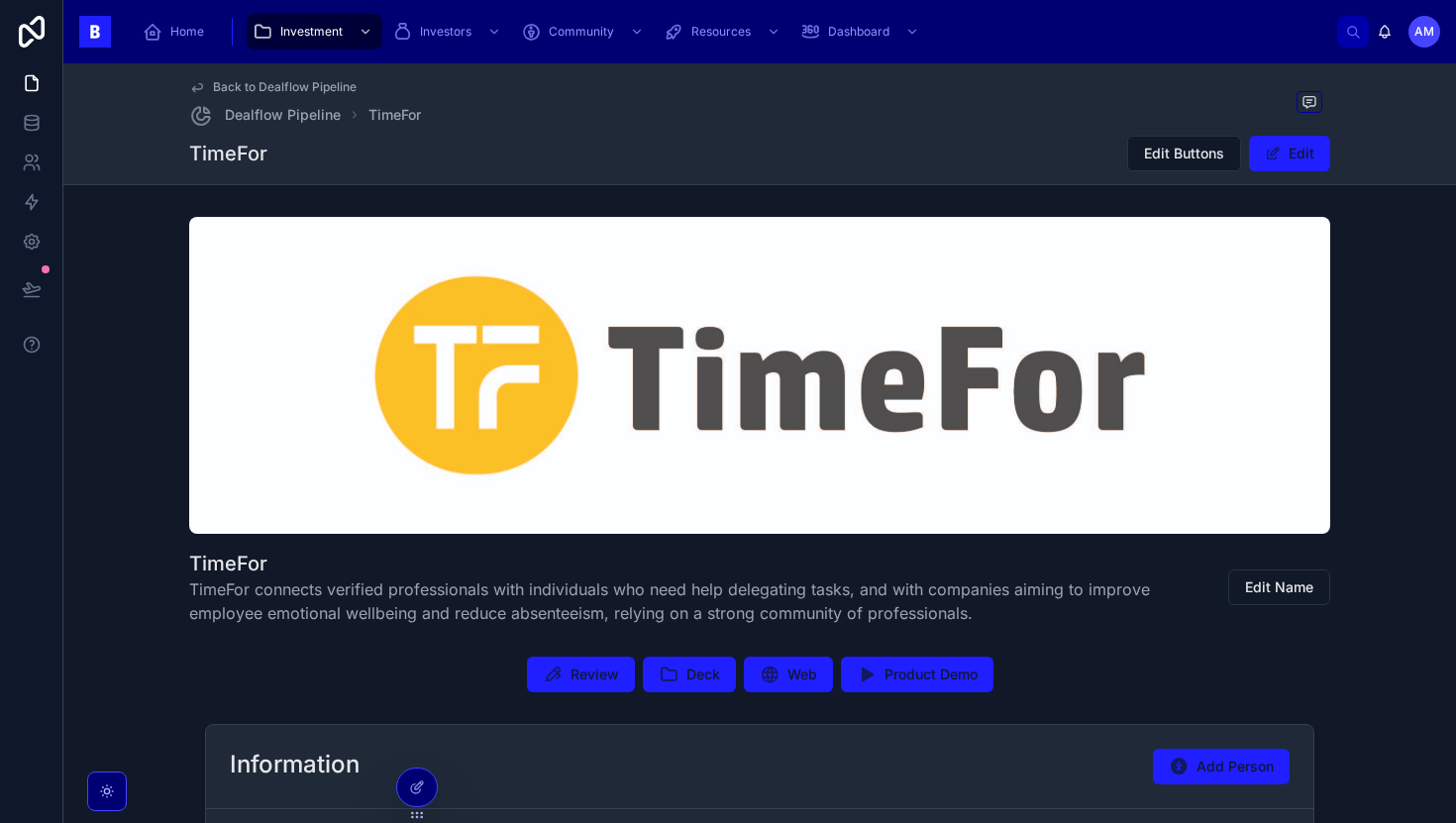 scroll, scrollTop: 0, scrollLeft: 0, axis: both 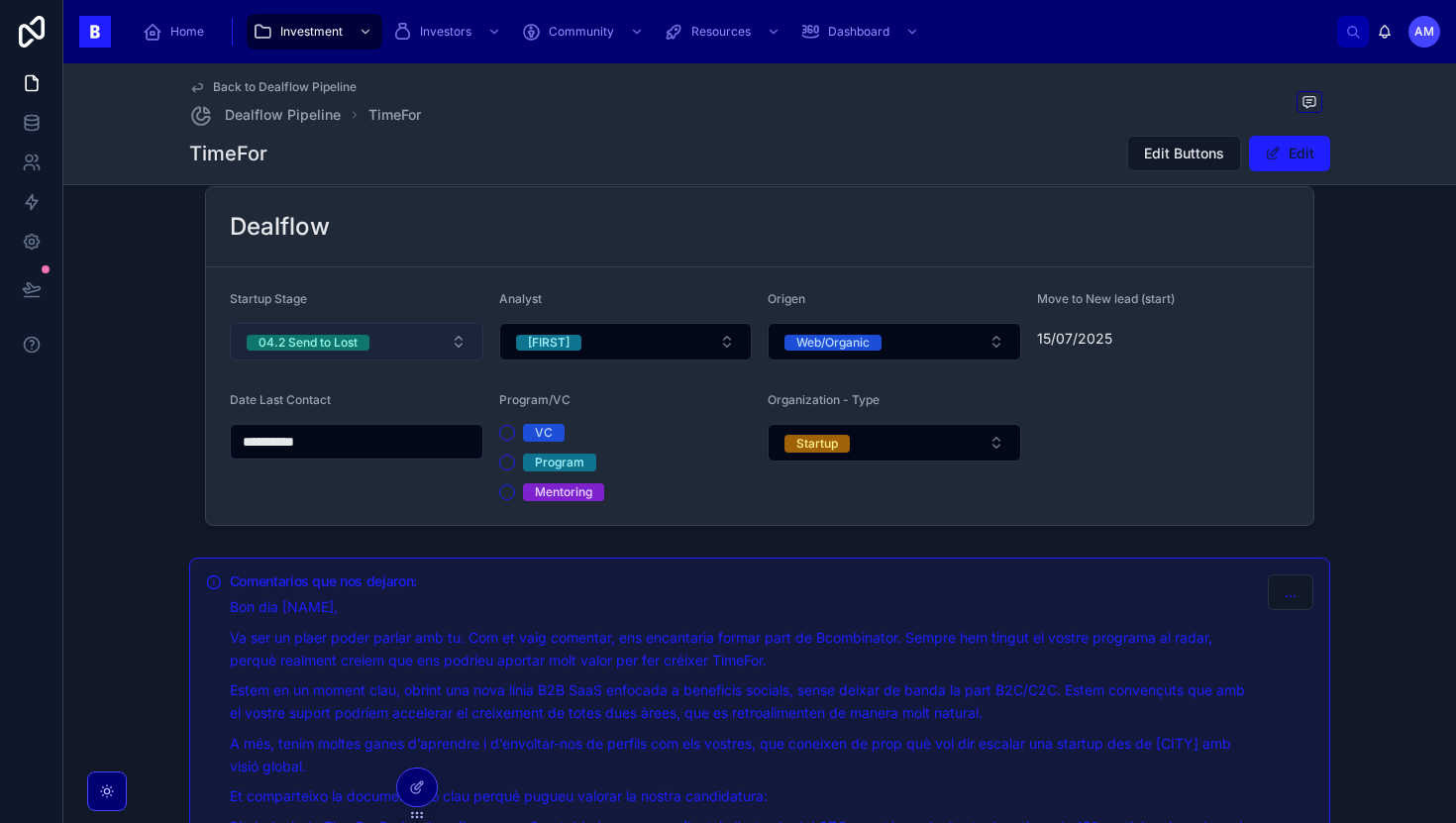 click on "04.2 Send to Lost" at bounding box center [308, 343] 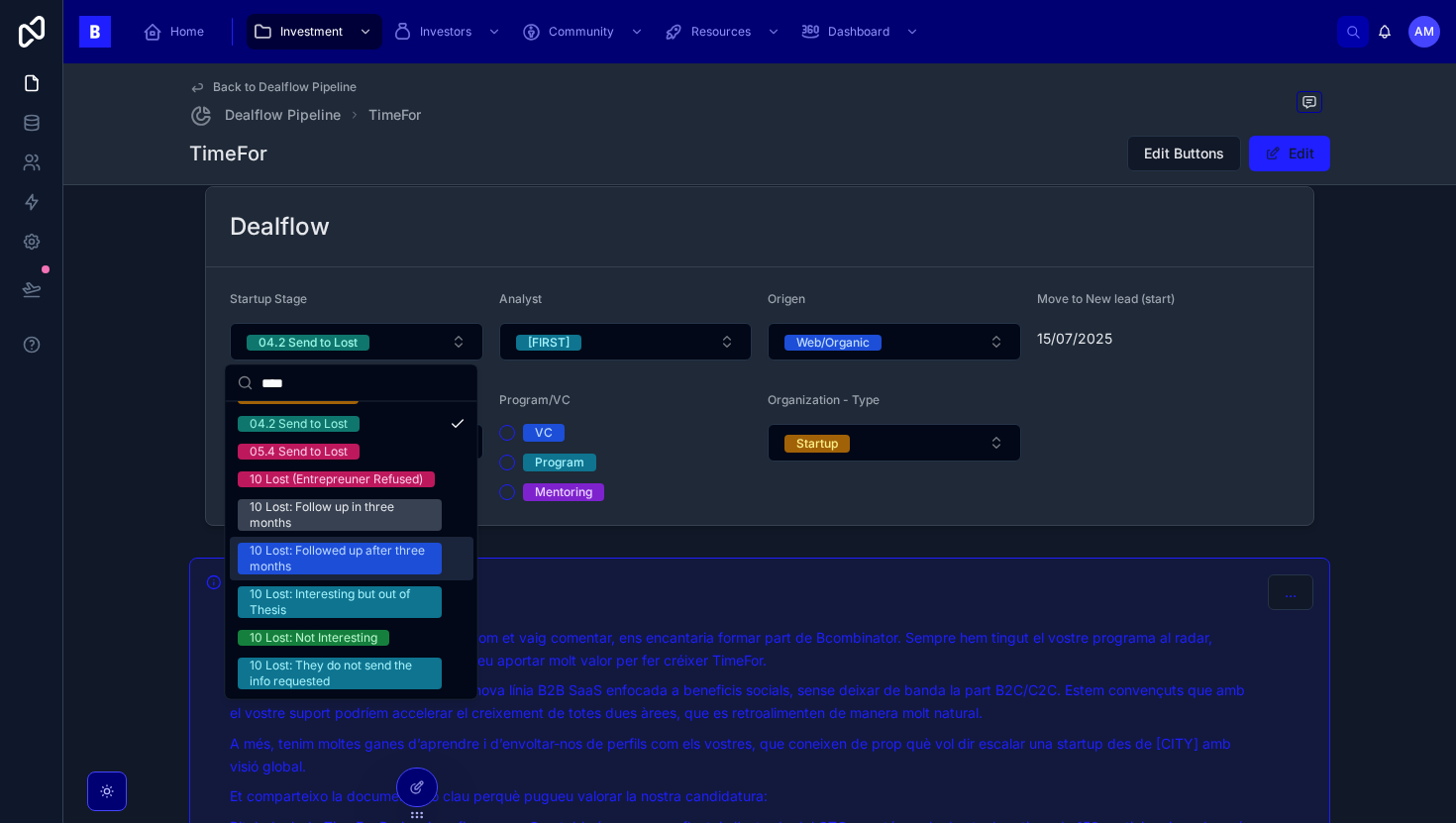 scroll, scrollTop: 67, scrollLeft: 0, axis: vertical 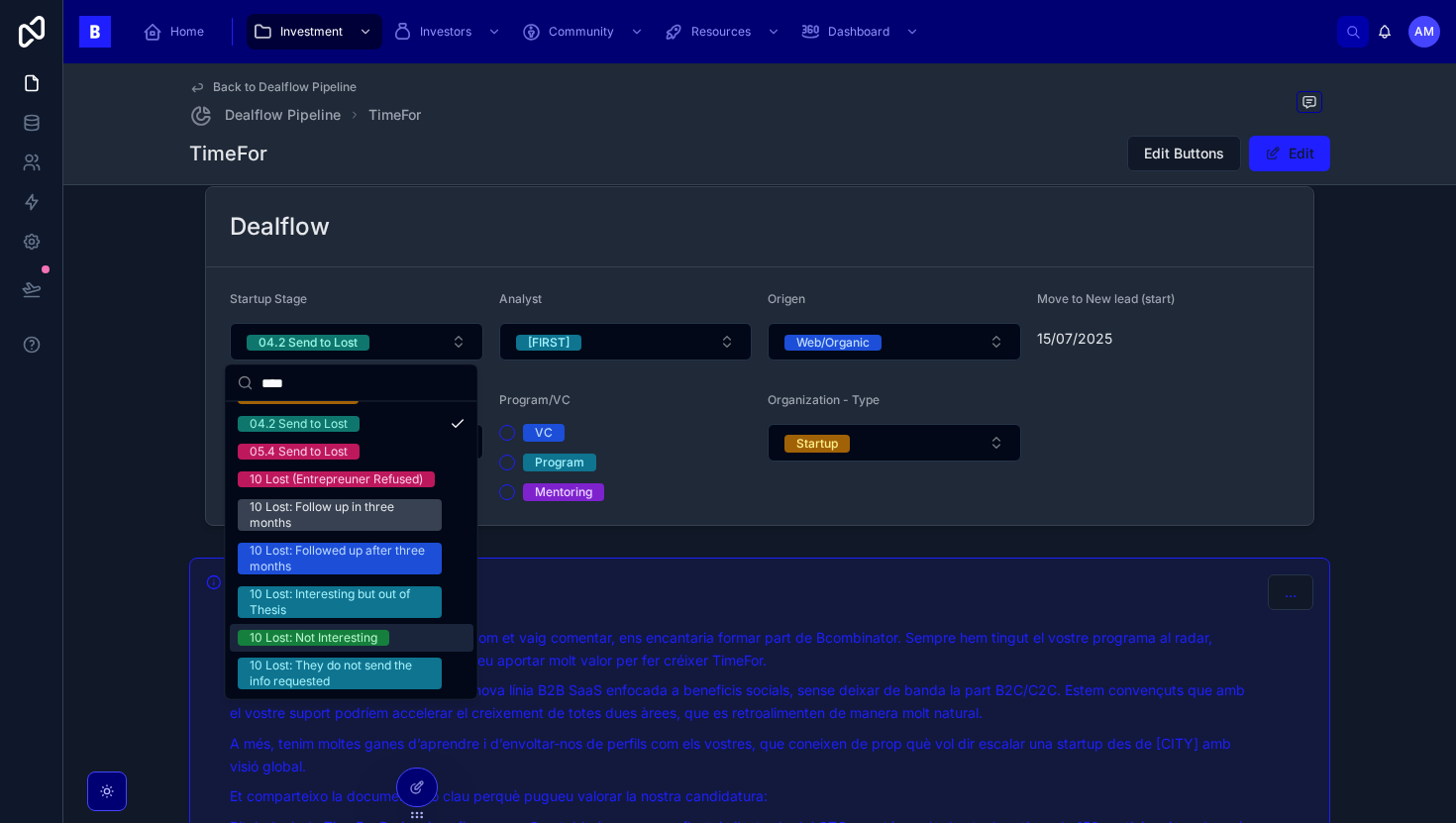 type on "****" 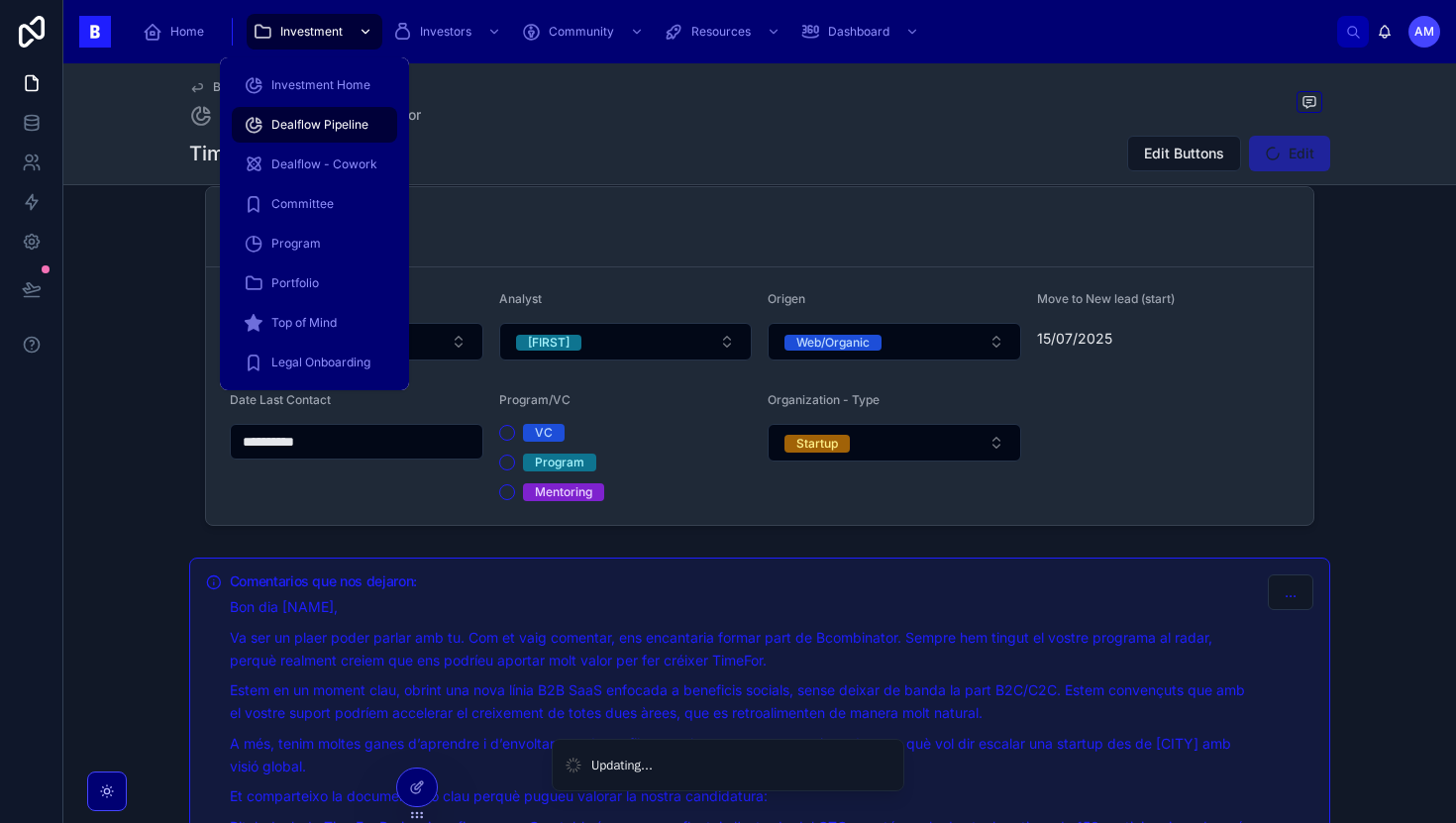 click on "Investment" at bounding box center (314, 32) 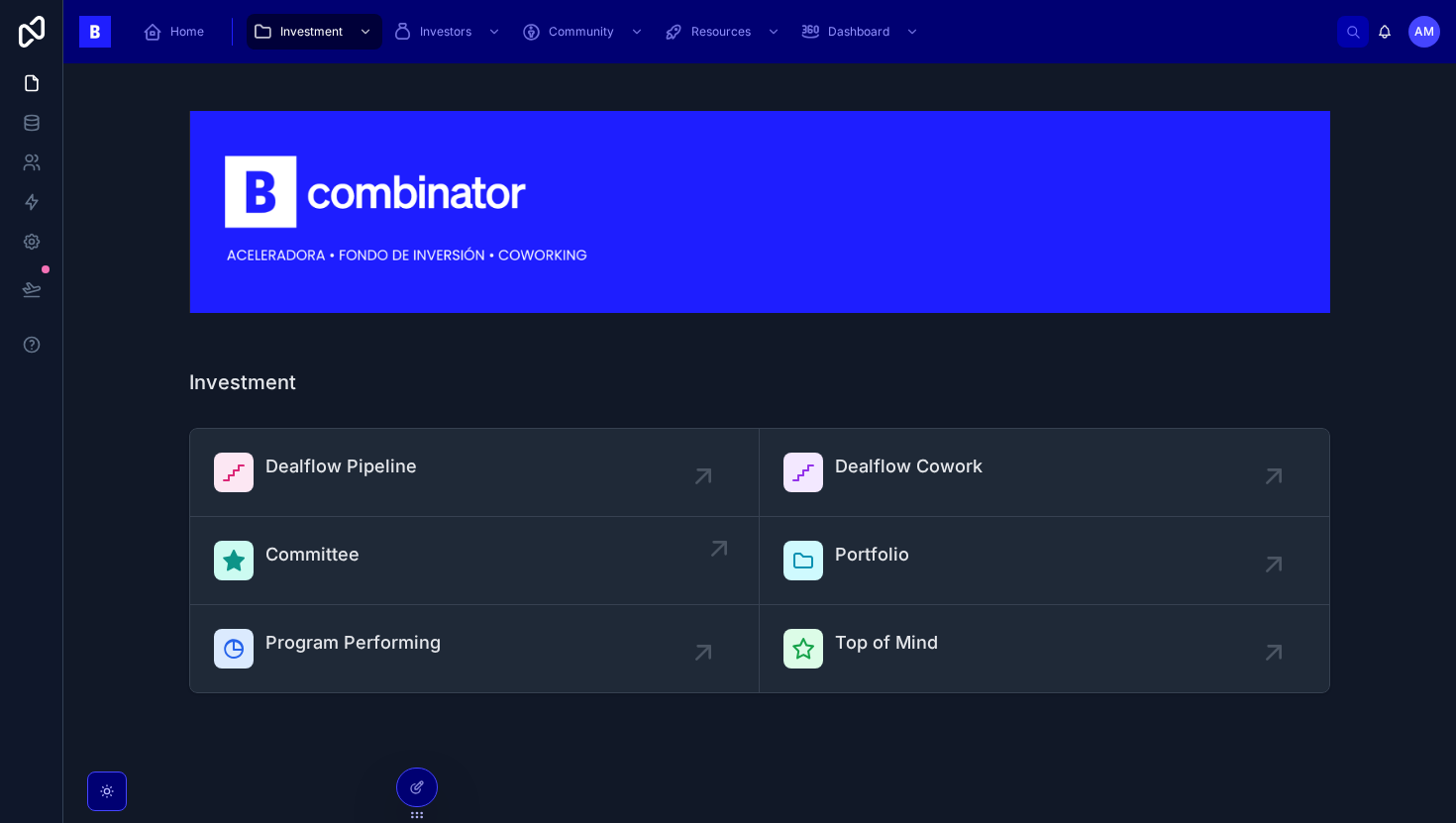 click on "Committee" at bounding box center [474, 561] 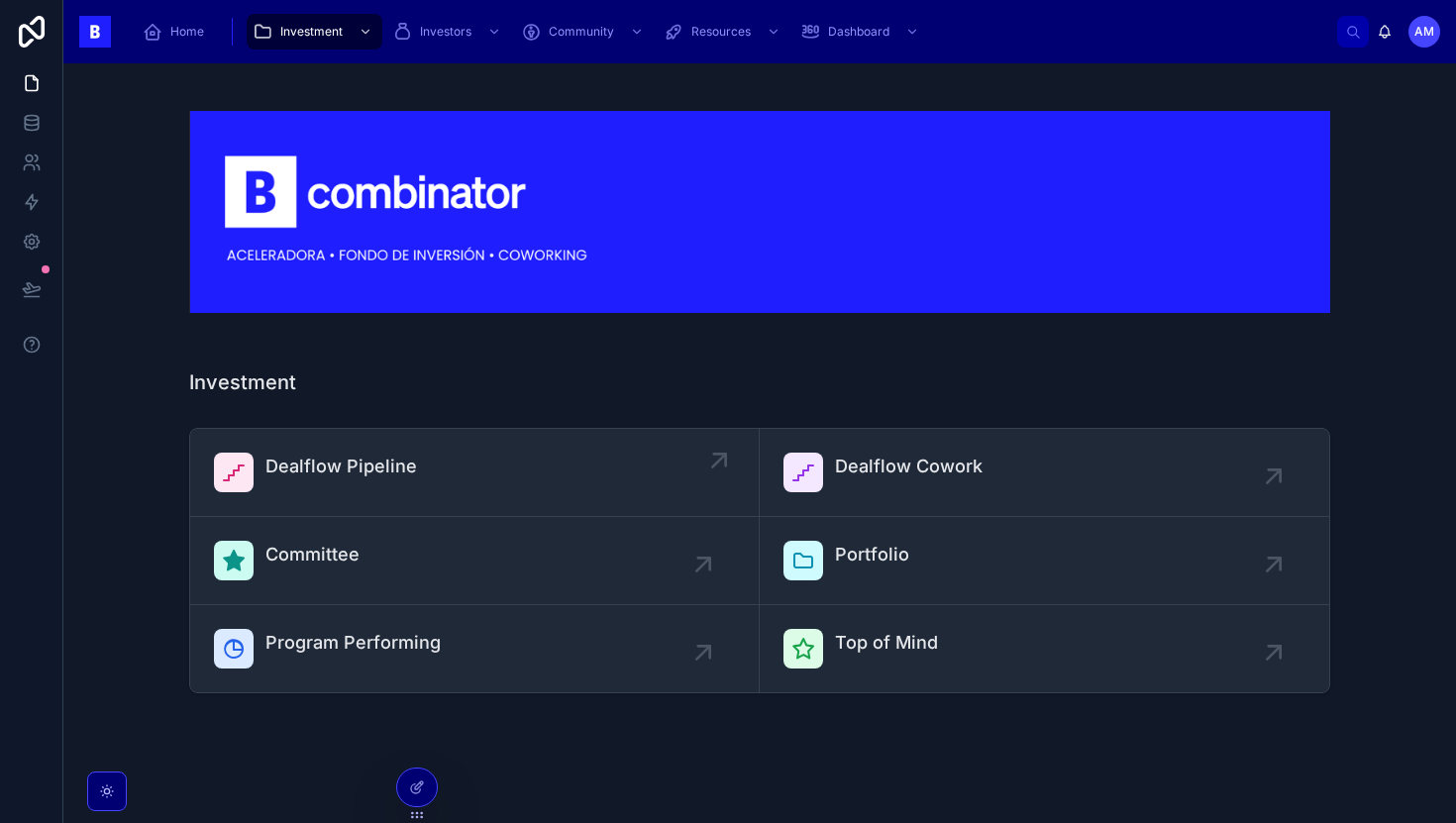 click on "Dealflow Pipeline" at bounding box center [474, 472] 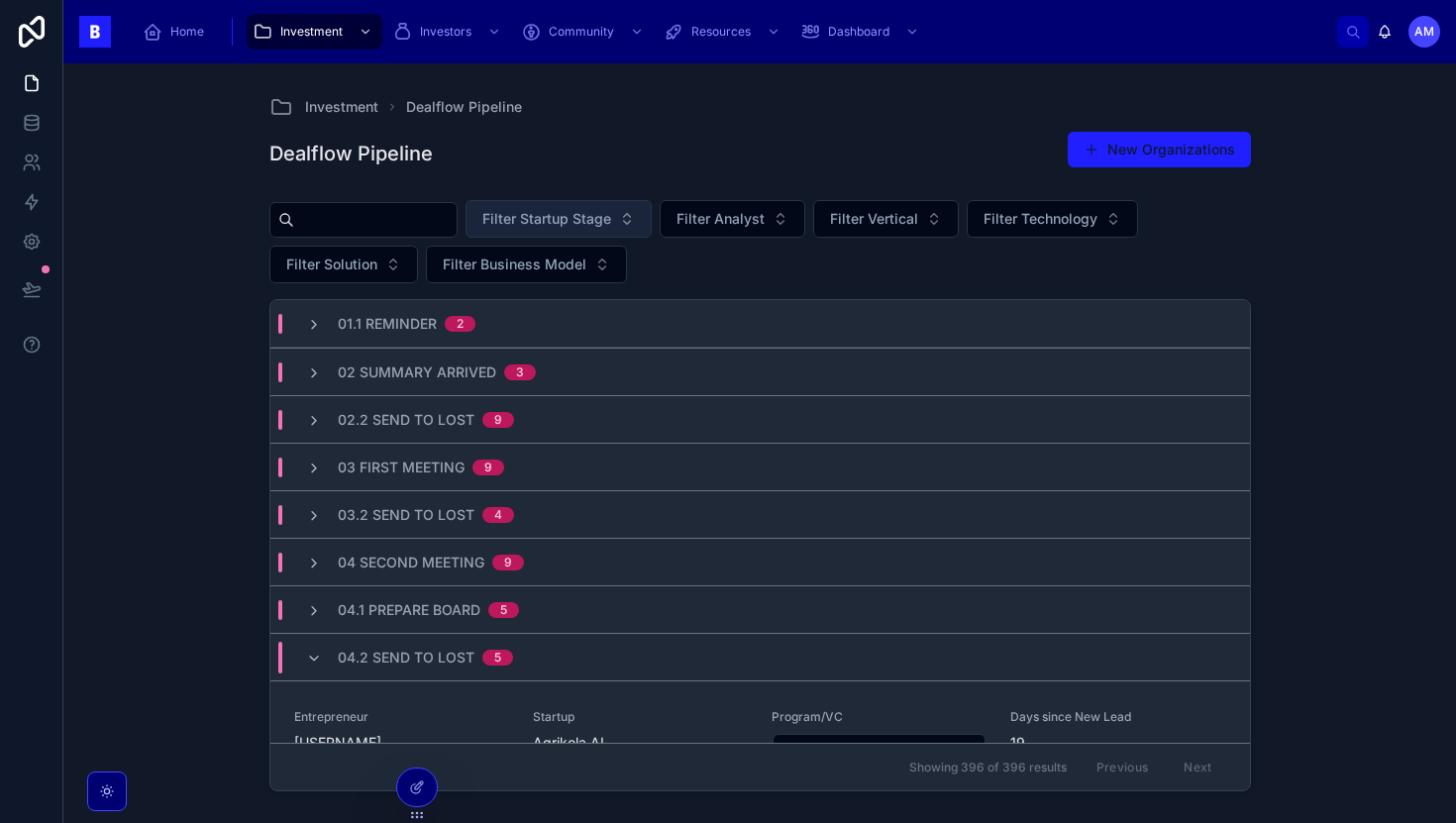 click on "Filter Startup Stage" at bounding box center (547, 219) 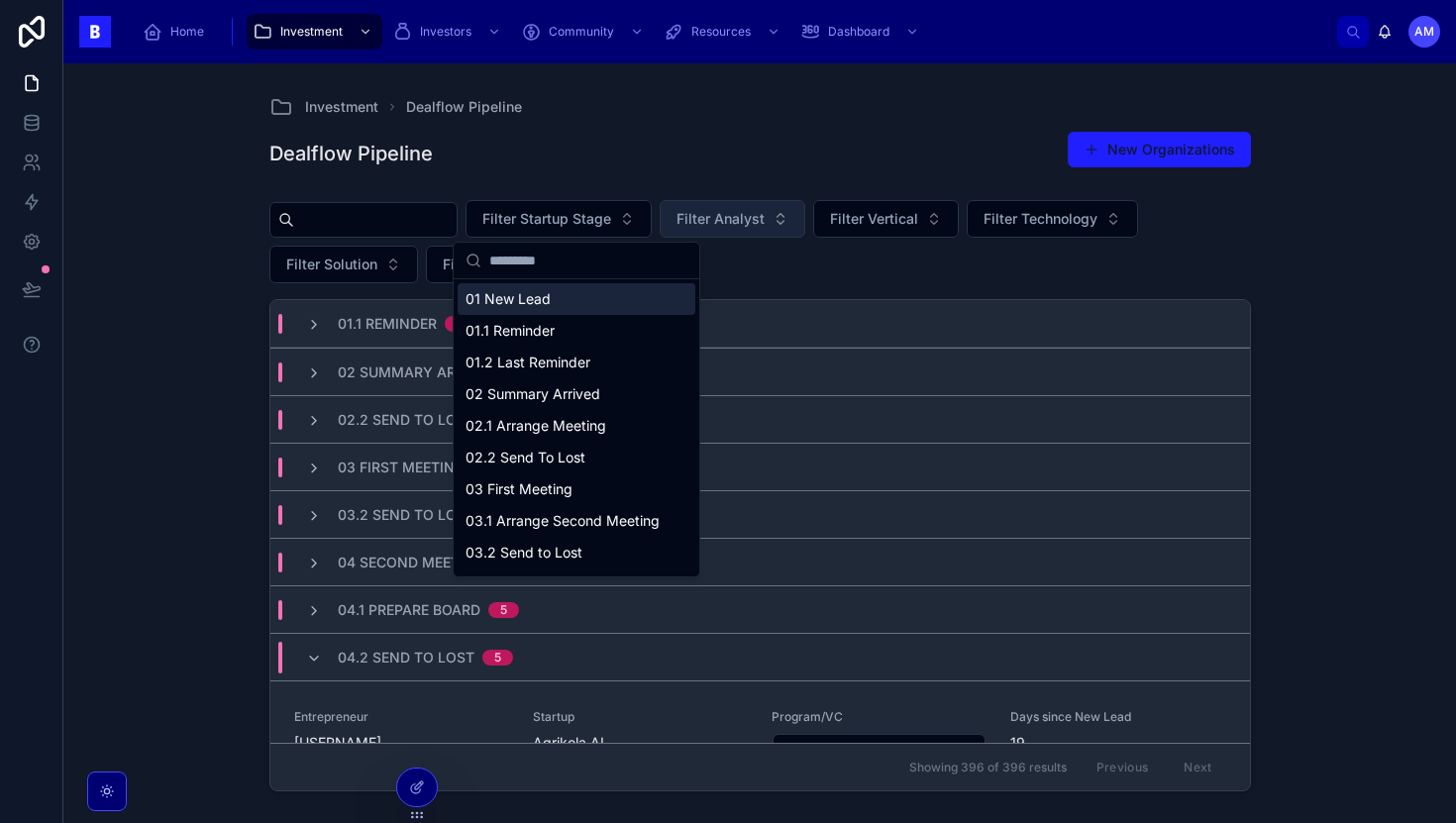 click on "Filter Analyst" at bounding box center [732, 219] 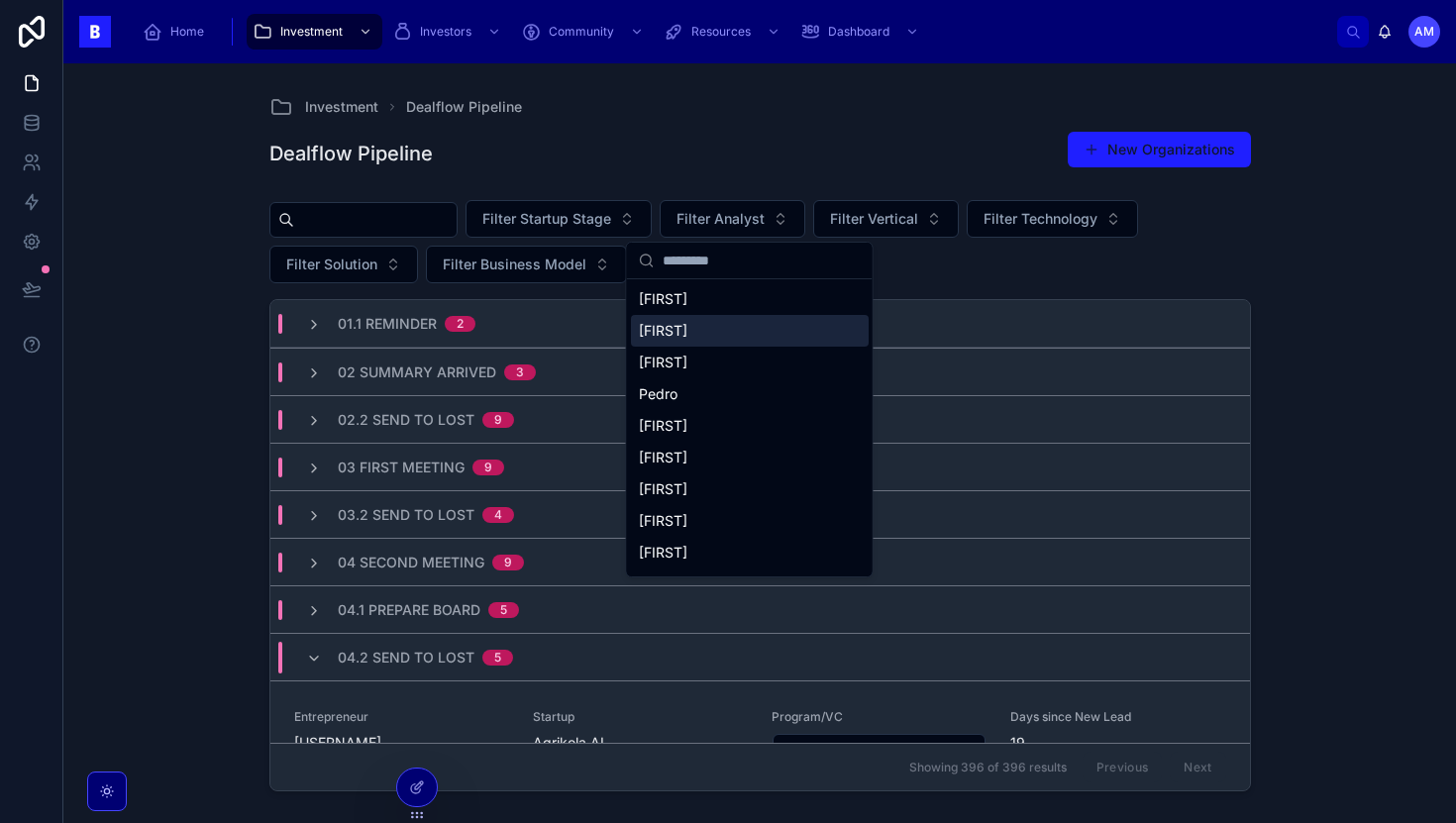 click on "[FIRST]" at bounding box center [750, 331] 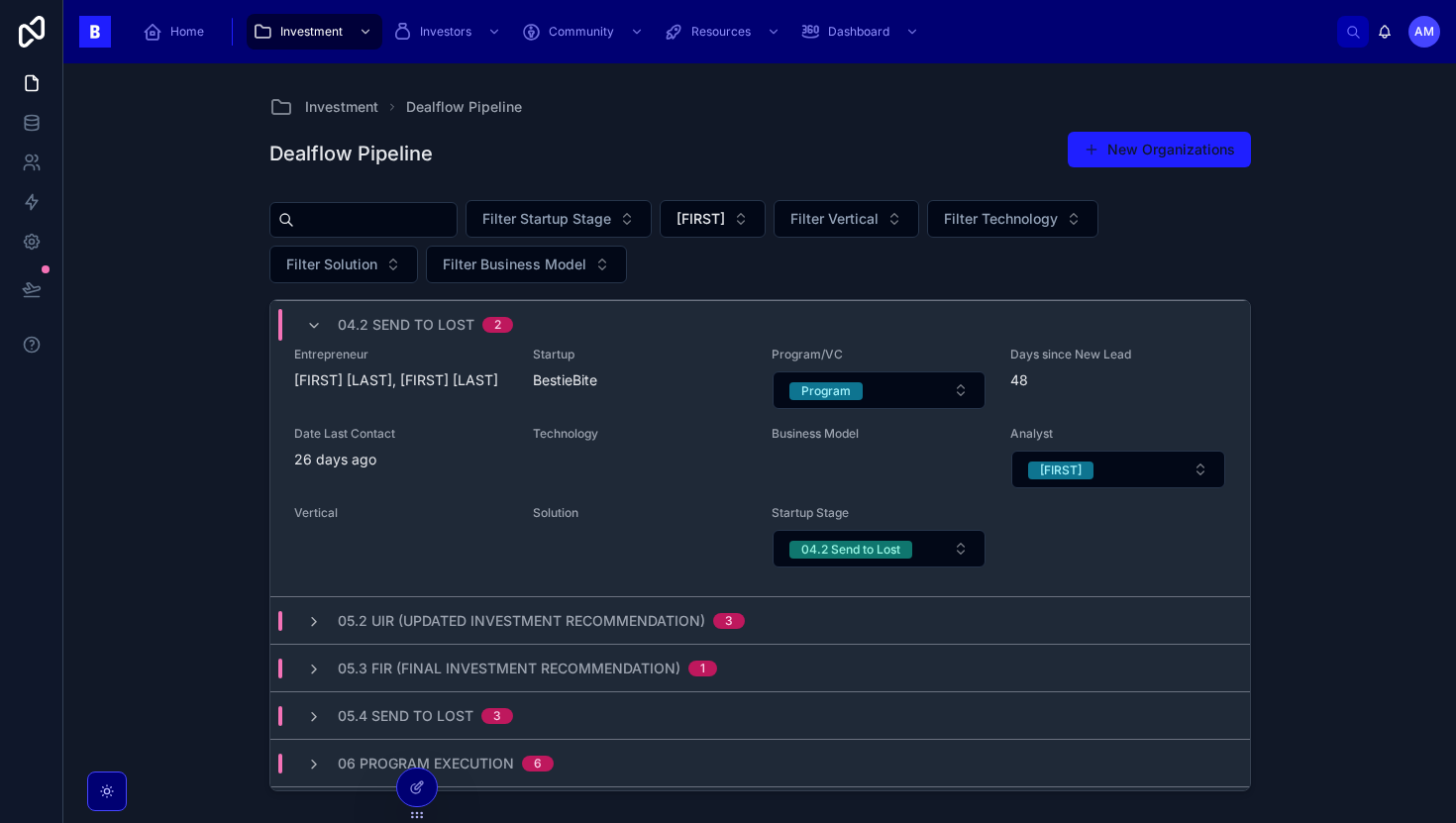 scroll, scrollTop: 426, scrollLeft: 0, axis: vertical 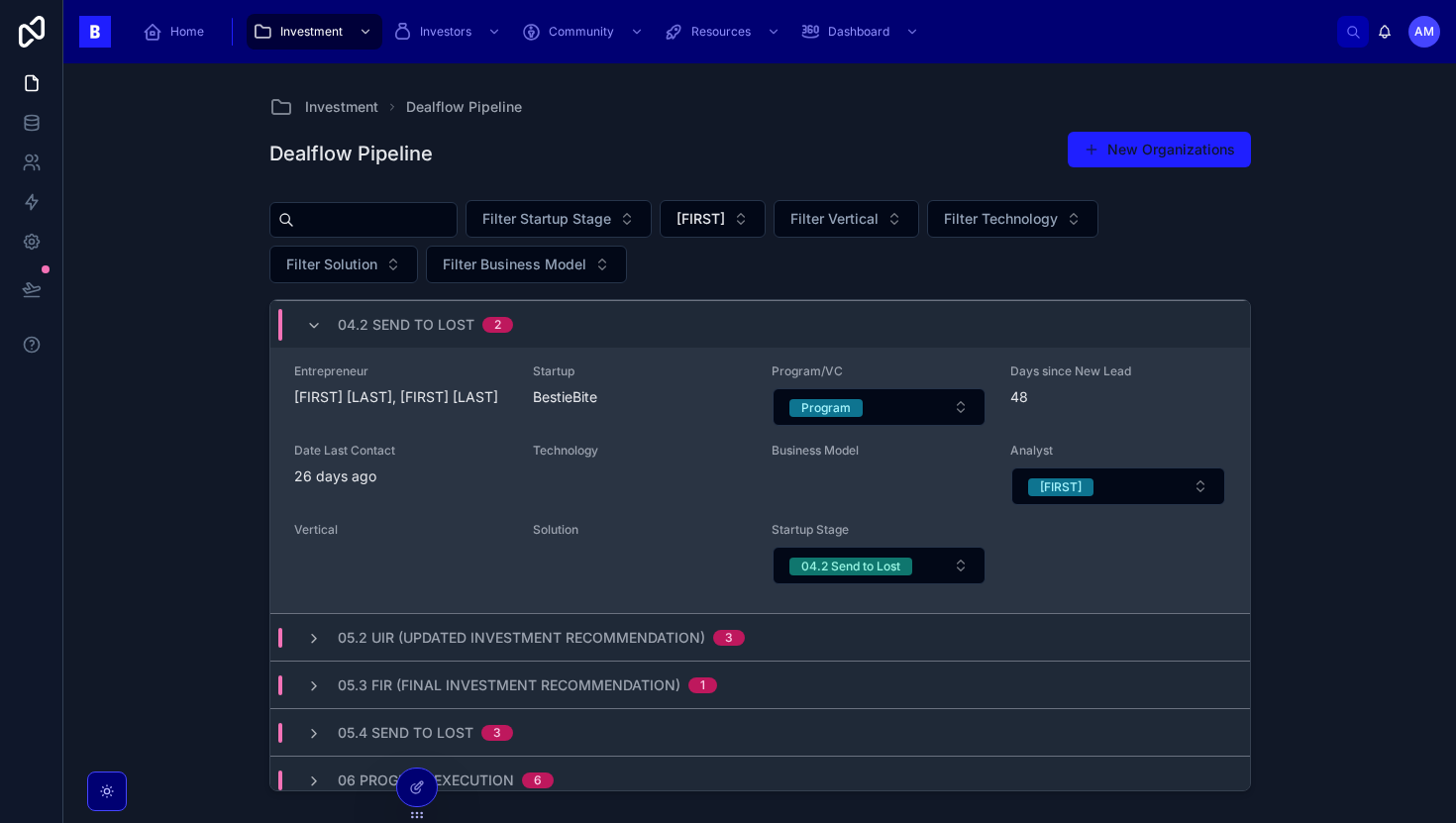 click on "Entrepreneur [NAME] [LAST], [NAME] [LAST] Startup BestieBite Program/VC Program Days since New Lead 48 Date Last Contact 26 days ago Technology Business Model Analyst [NAME] Vertical Solution Startup Stage 04.2 Send to Lost" at bounding box center [760, 474] 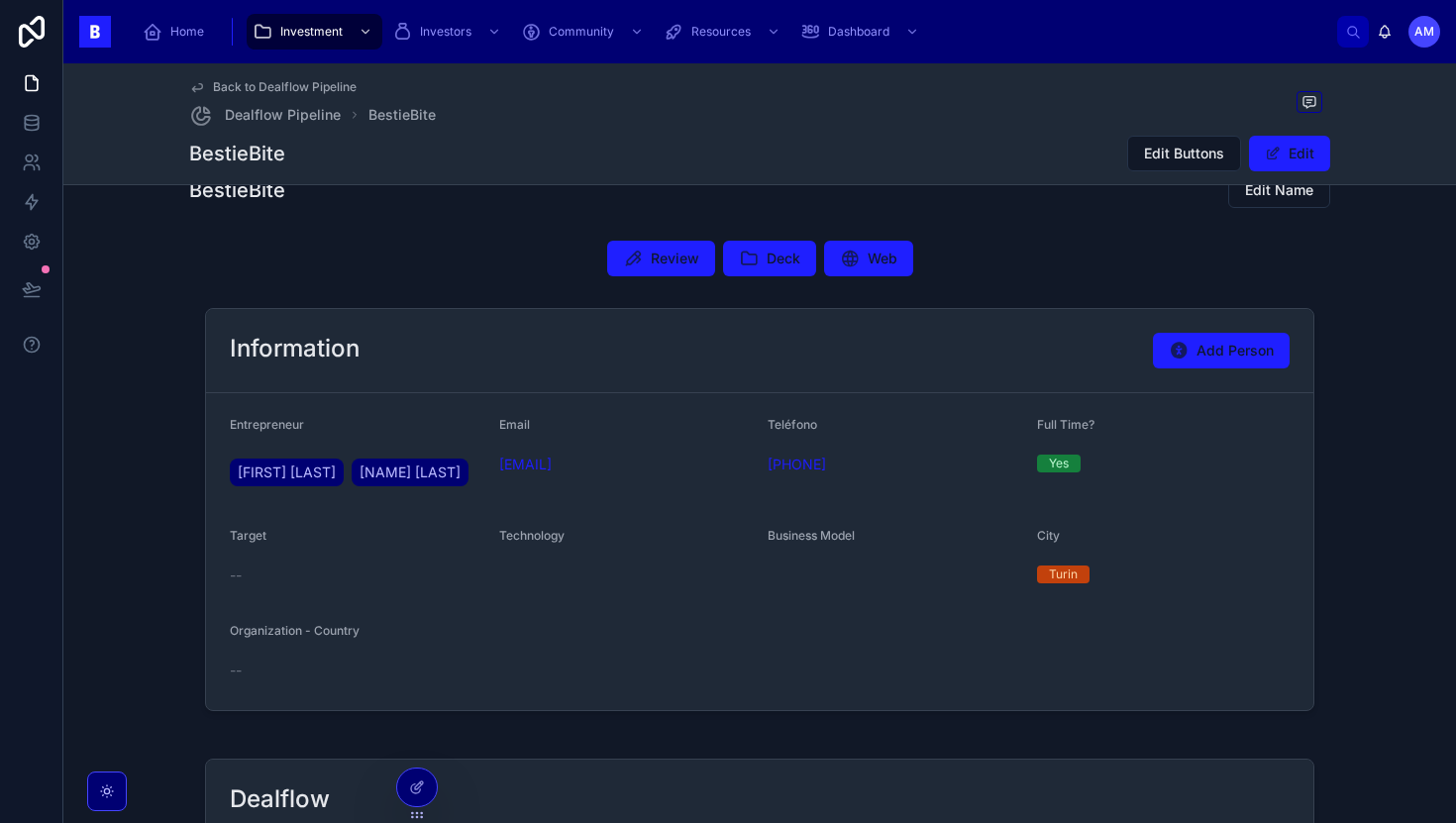 scroll, scrollTop: 0, scrollLeft: 0, axis: both 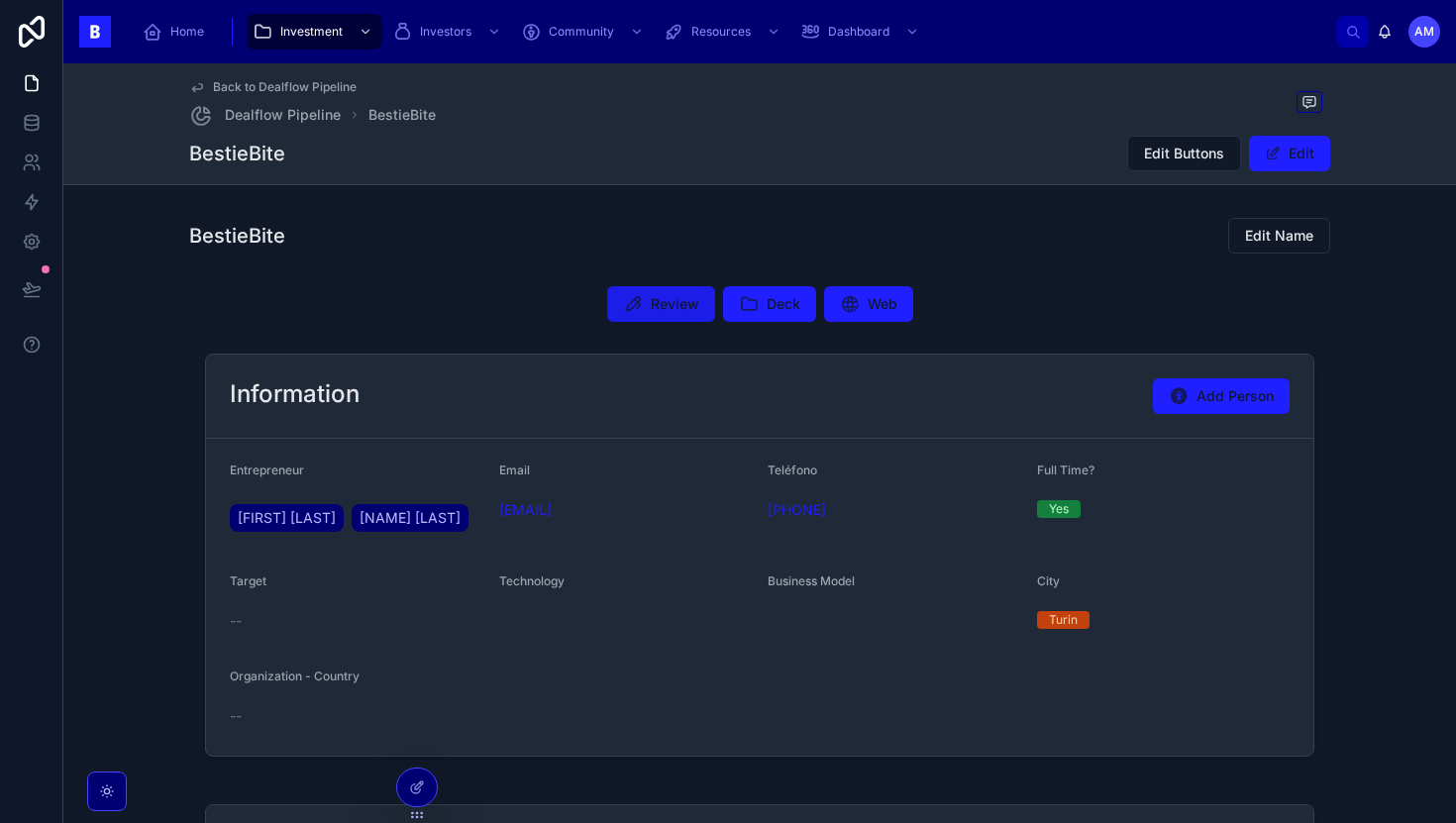 click on "Review" at bounding box center [675, 304] 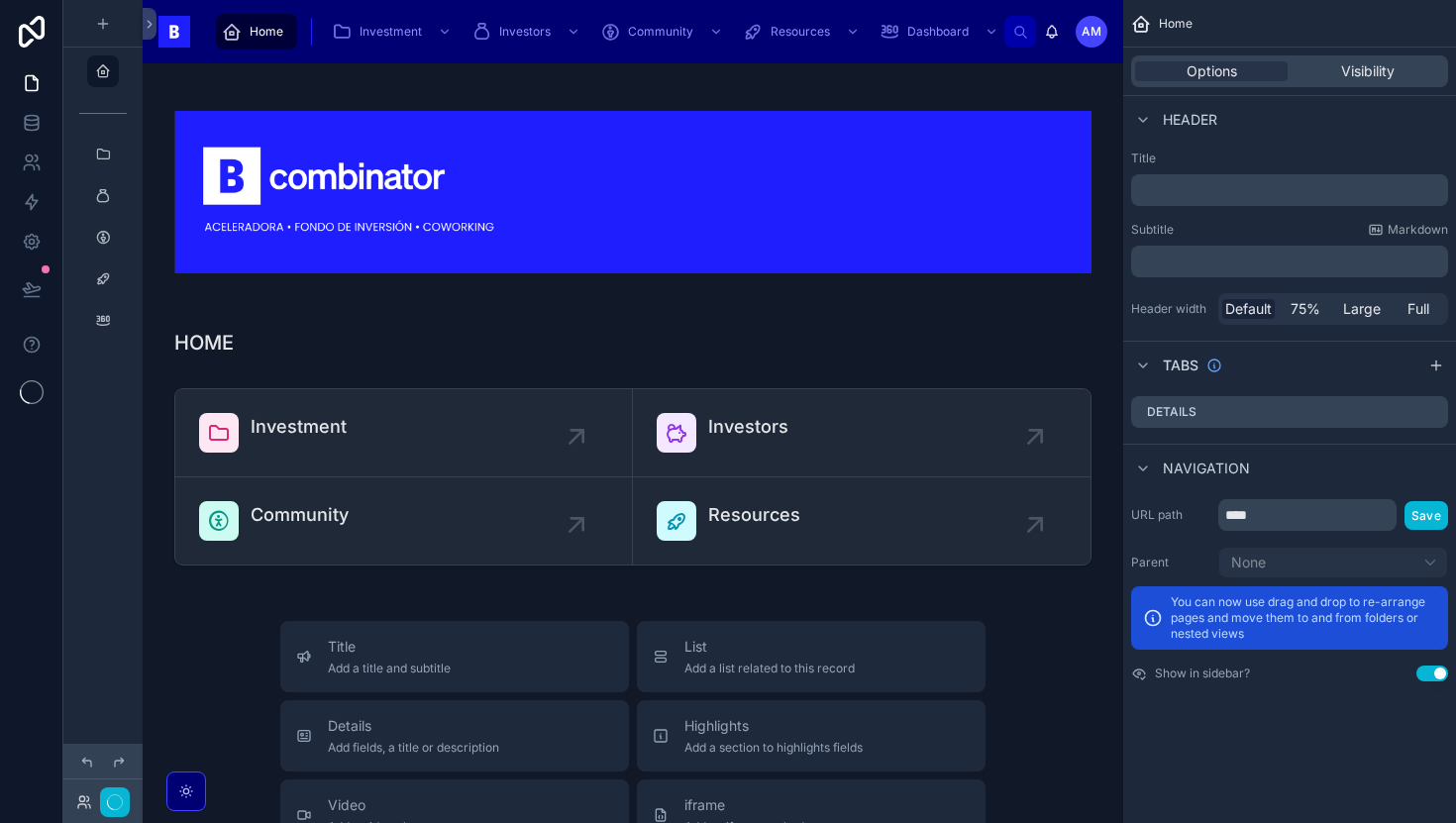 scroll, scrollTop: 0, scrollLeft: 0, axis: both 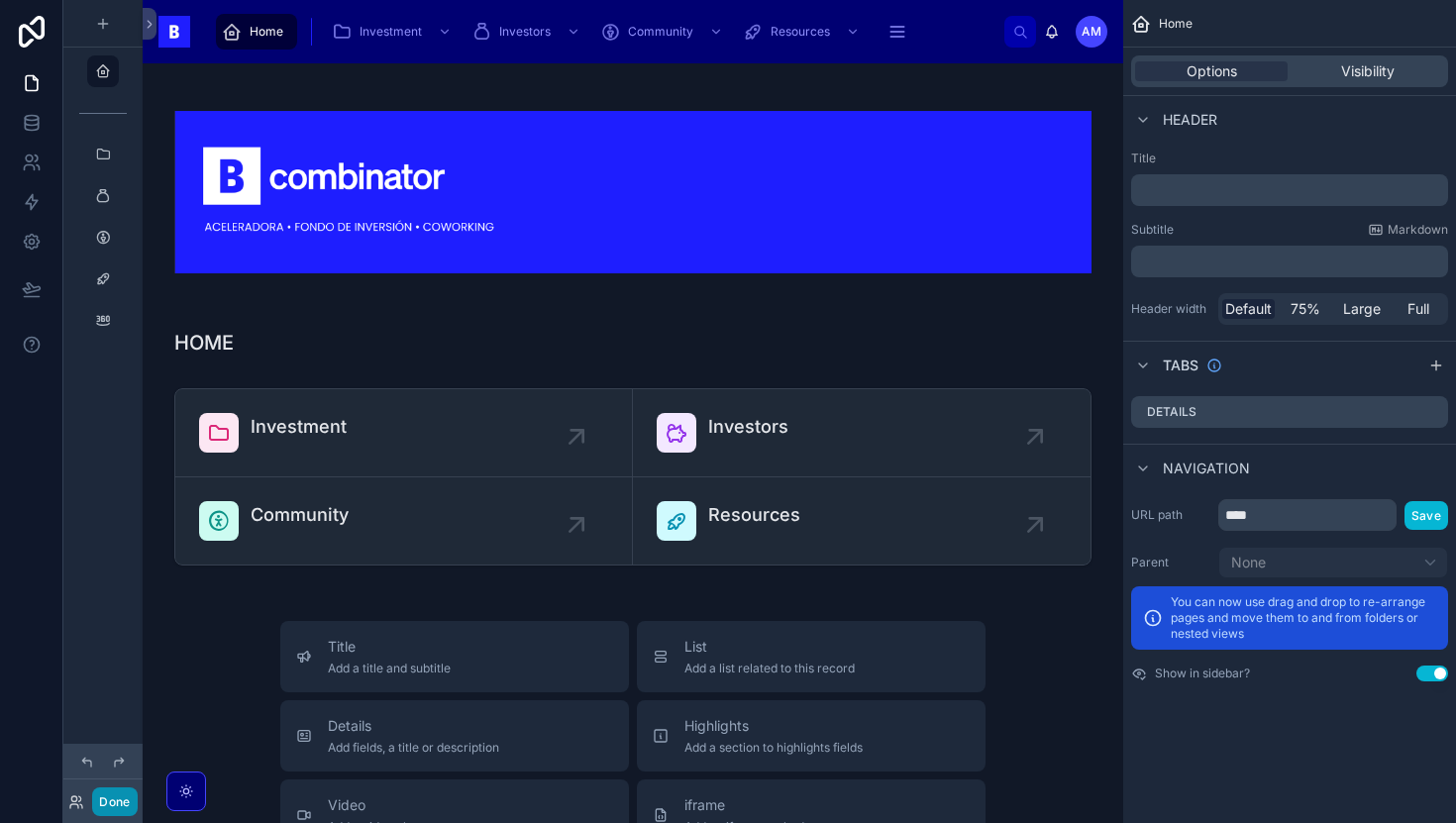 click on "Done" at bounding box center [114, 801] 